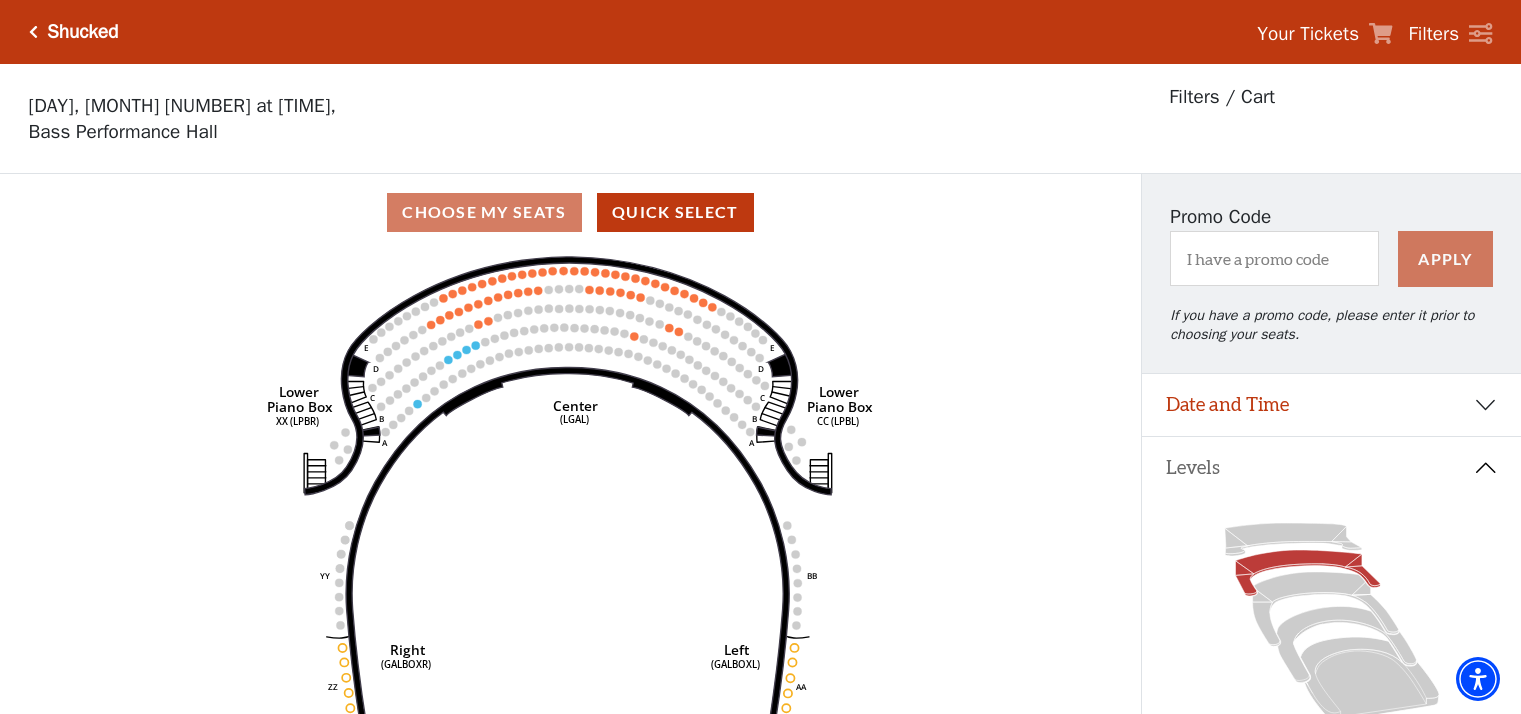 scroll, scrollTop: 92, scrollLeft: 0, axis: vertical 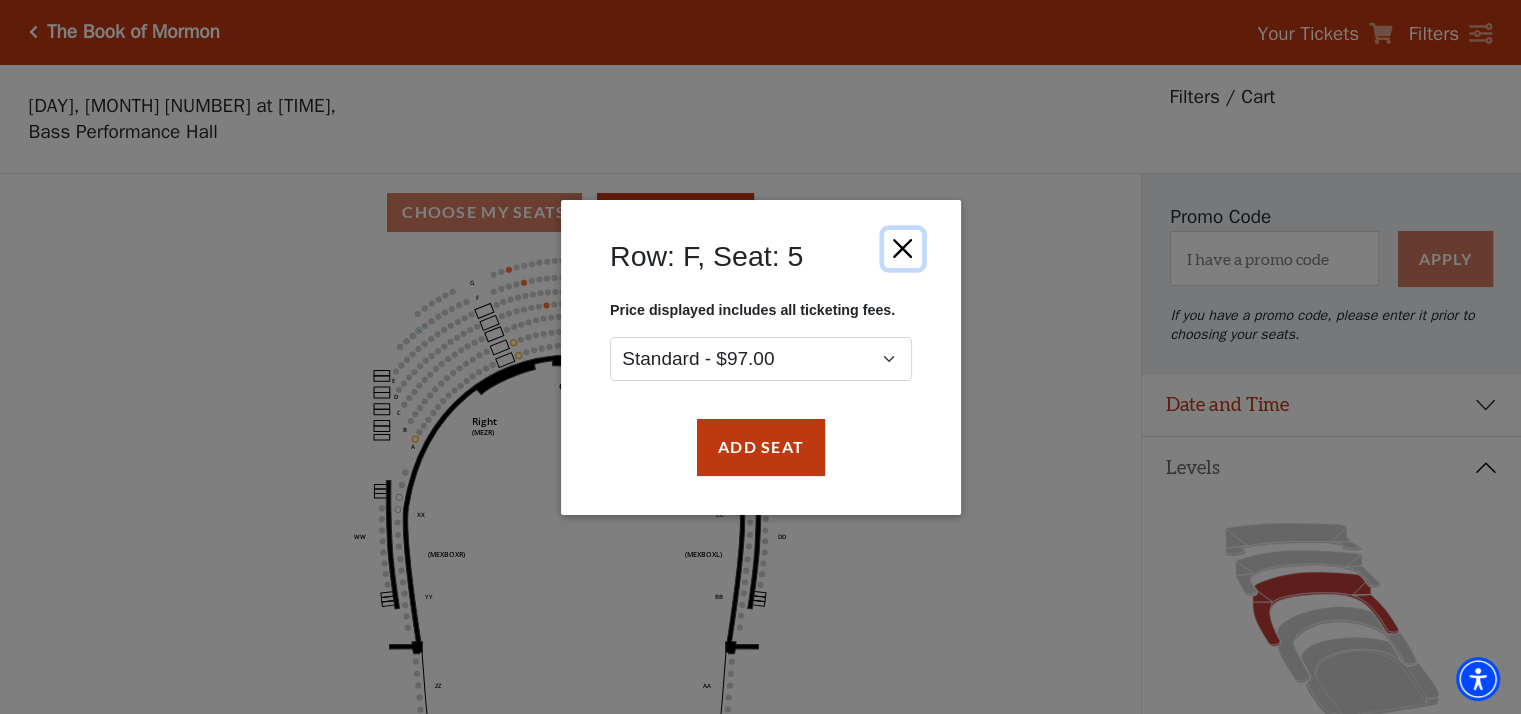 click at bounding box center [902, 248] 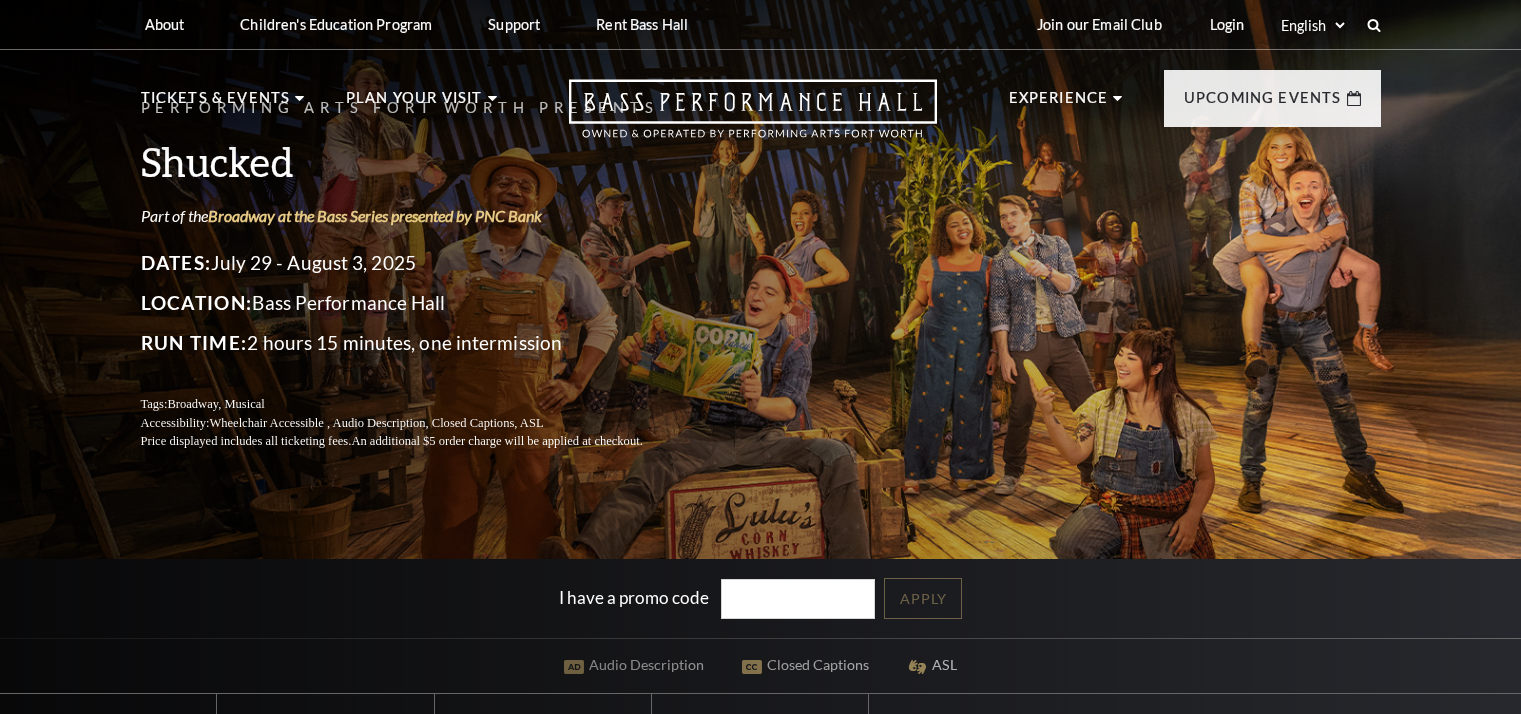 scroll, scrollTop: 400, scrollLeft: 0, axis: vertical 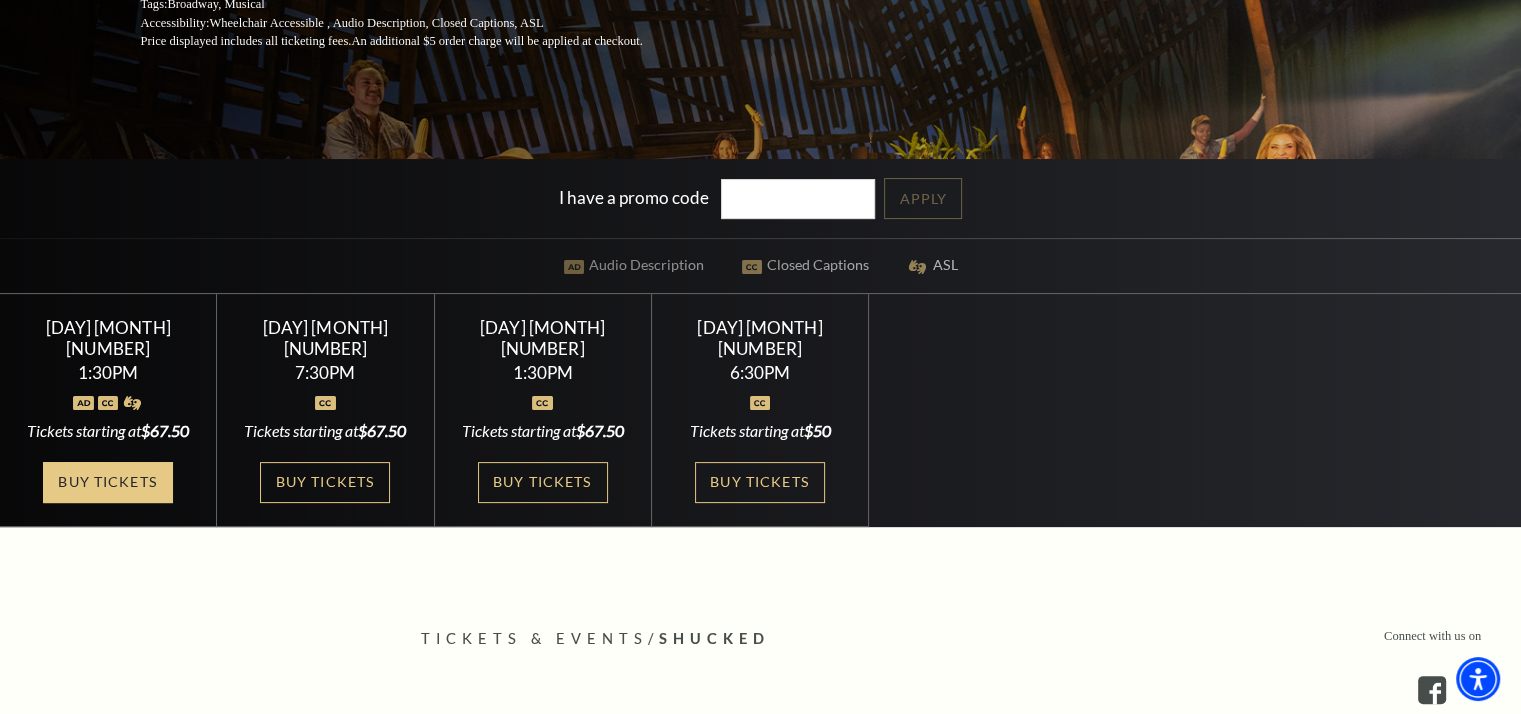 click on "Buy Tickets" at bounding box center [108, 482] 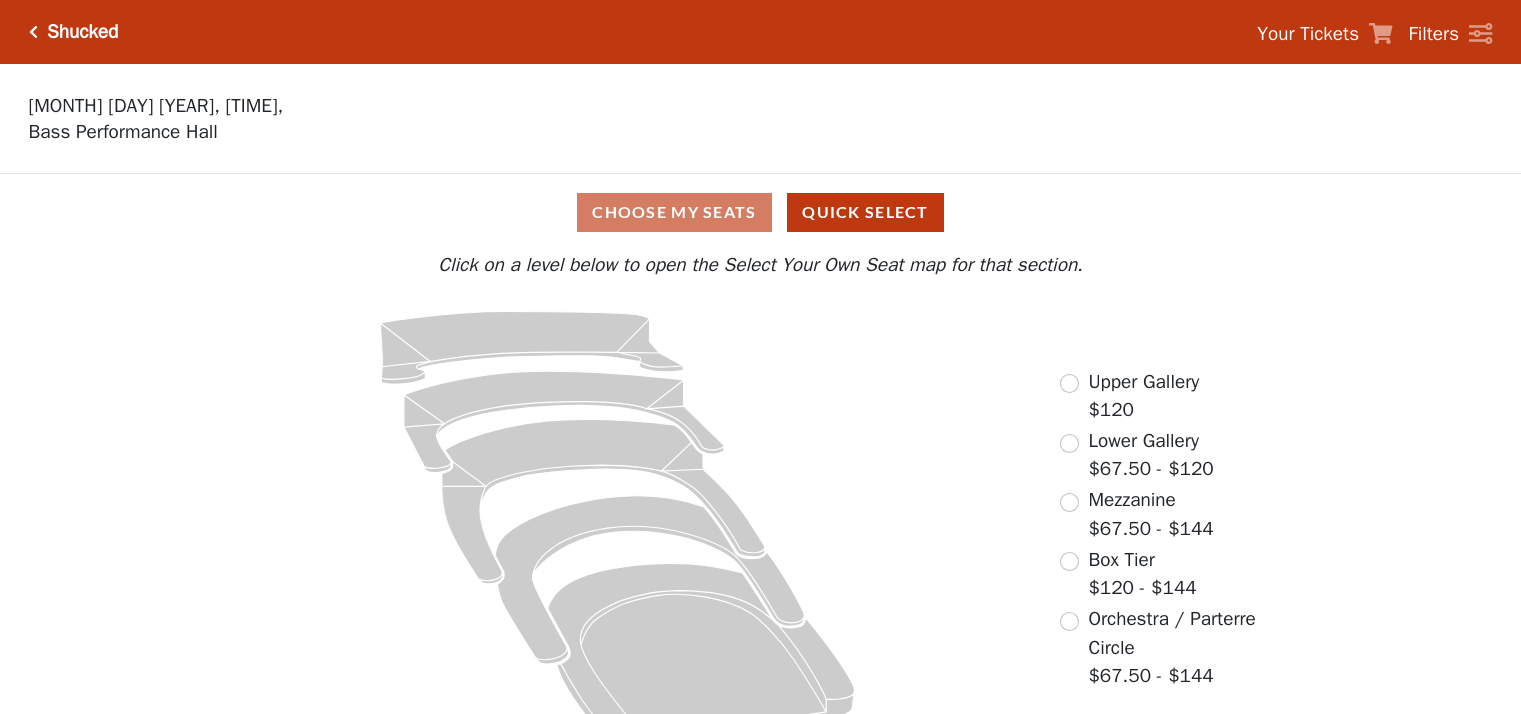scroll, scrollTop: 0, scrollLeft: 0, axis: both 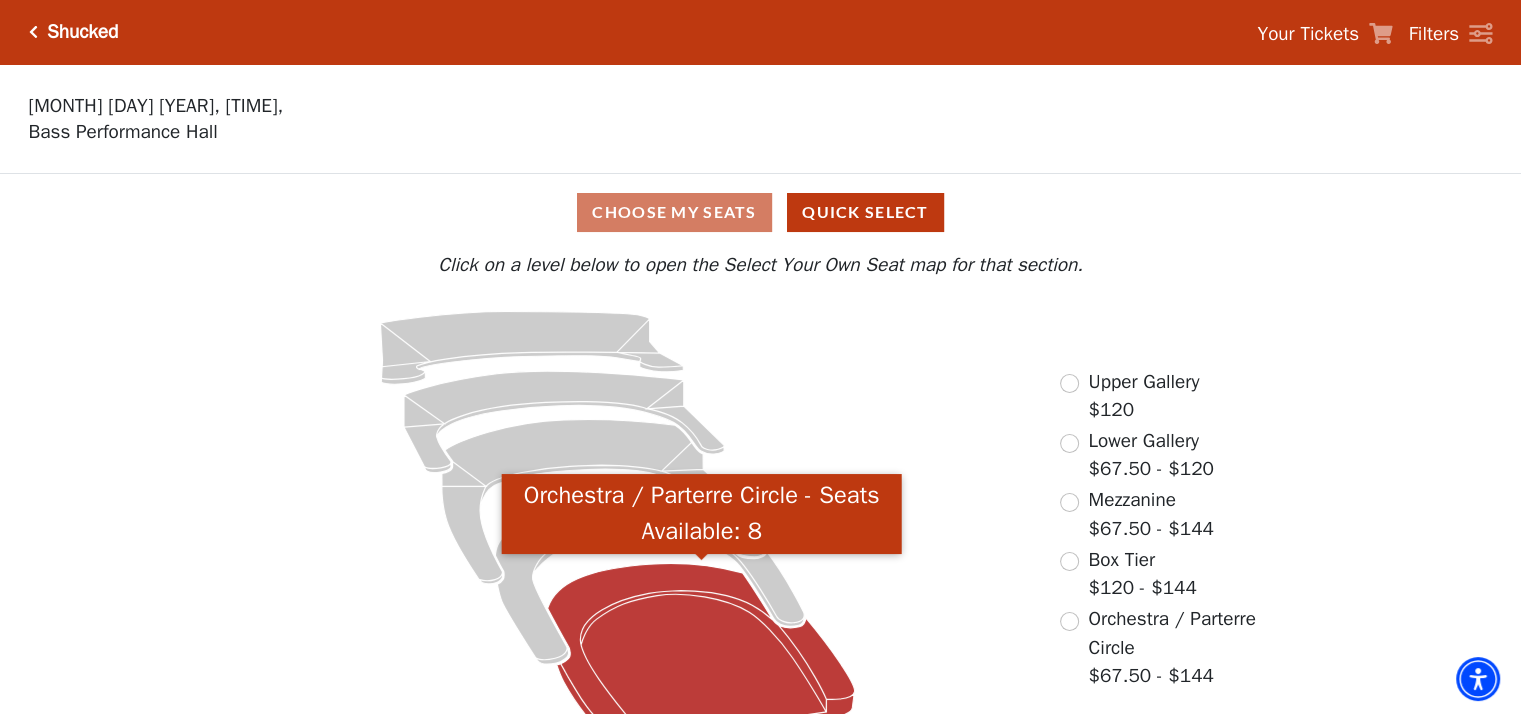 click 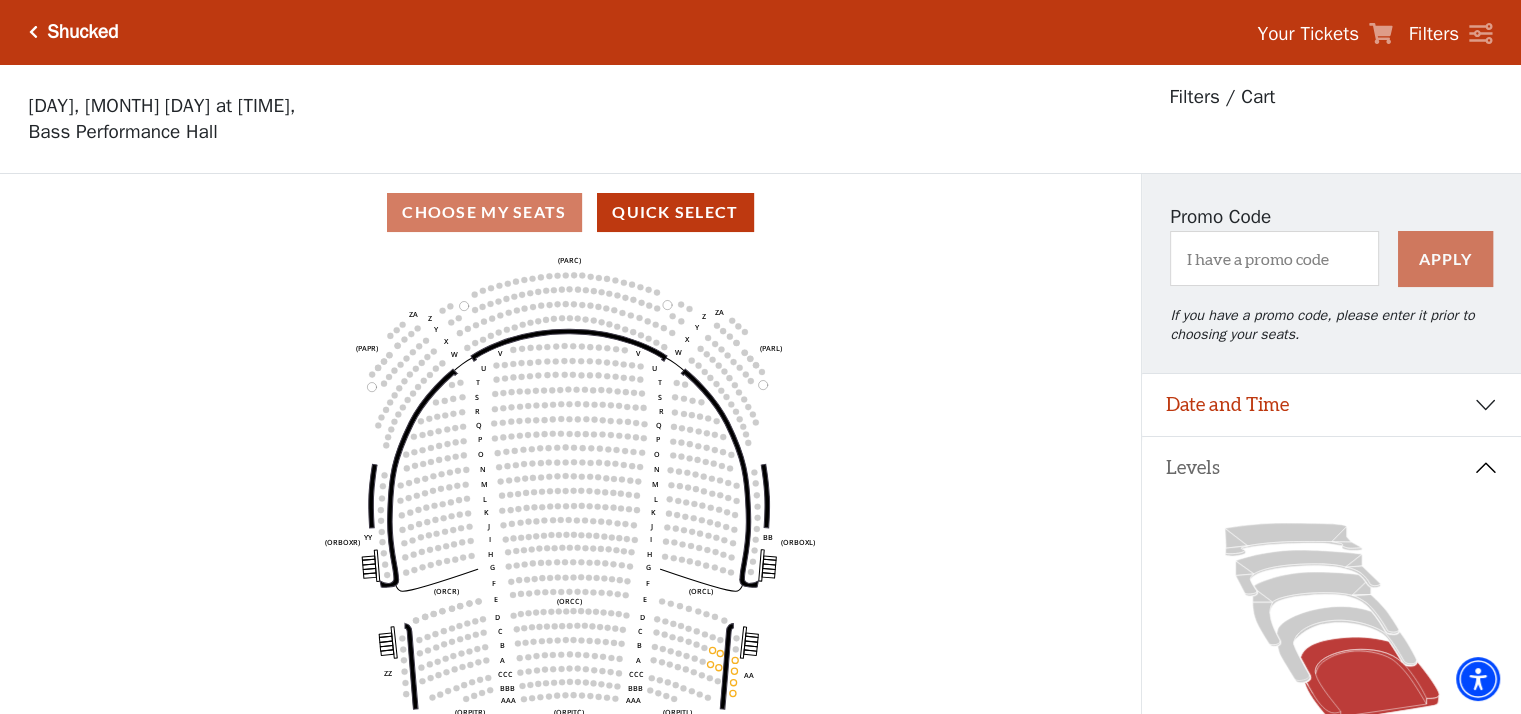 scroll, scrollTop: 92, scrollLeft: 0, axis: vertical 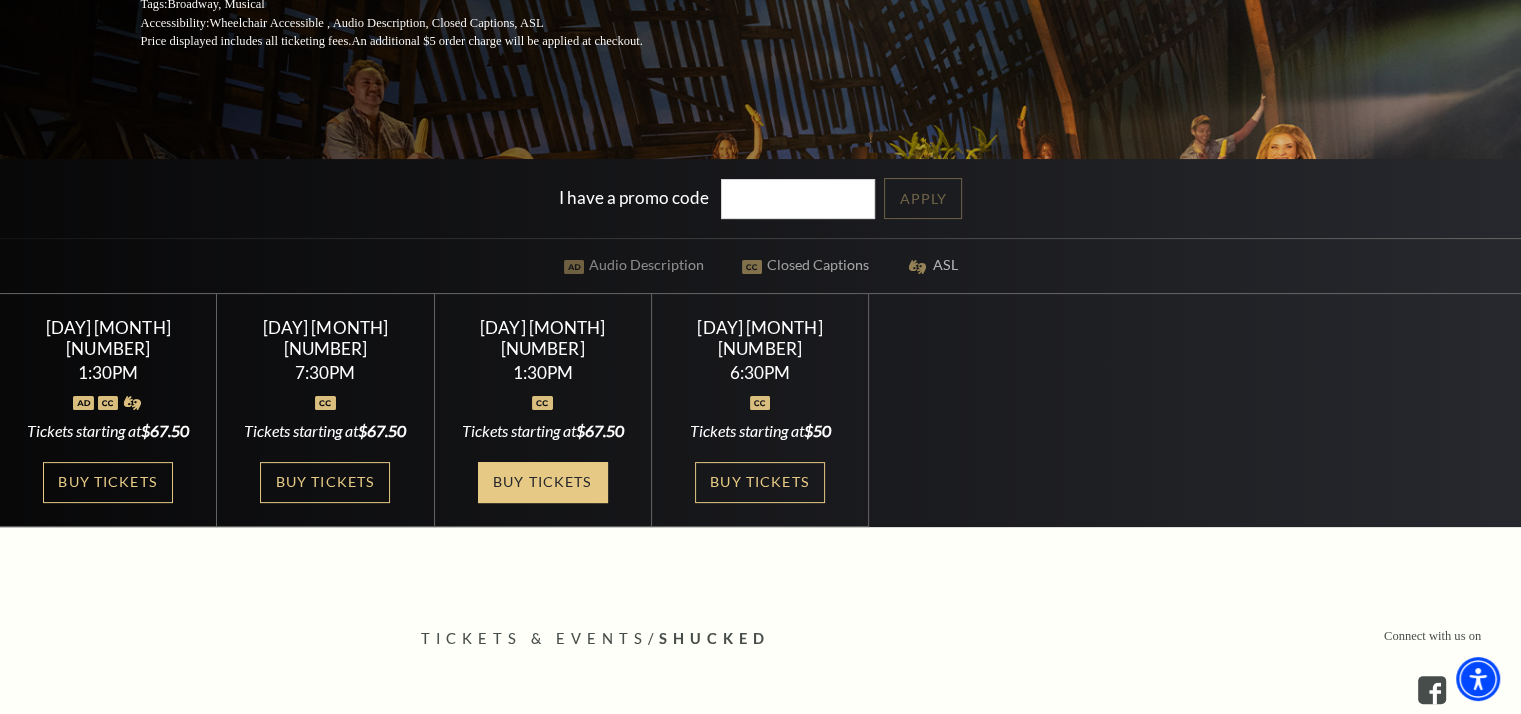 click on "Buy Tickets" at bounding box center [543, 482] 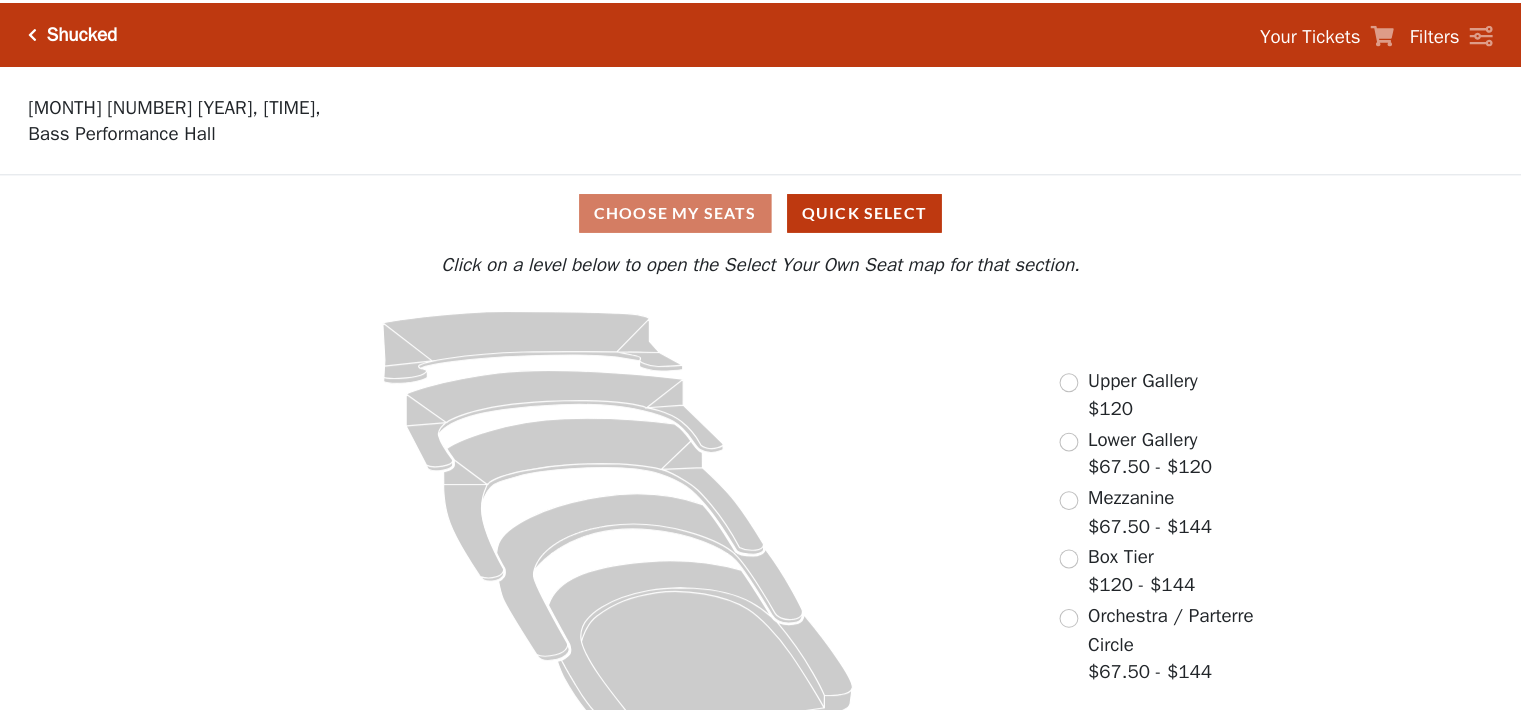 scroll, scrollTop: 0, scrollLeft: 0, axis: both 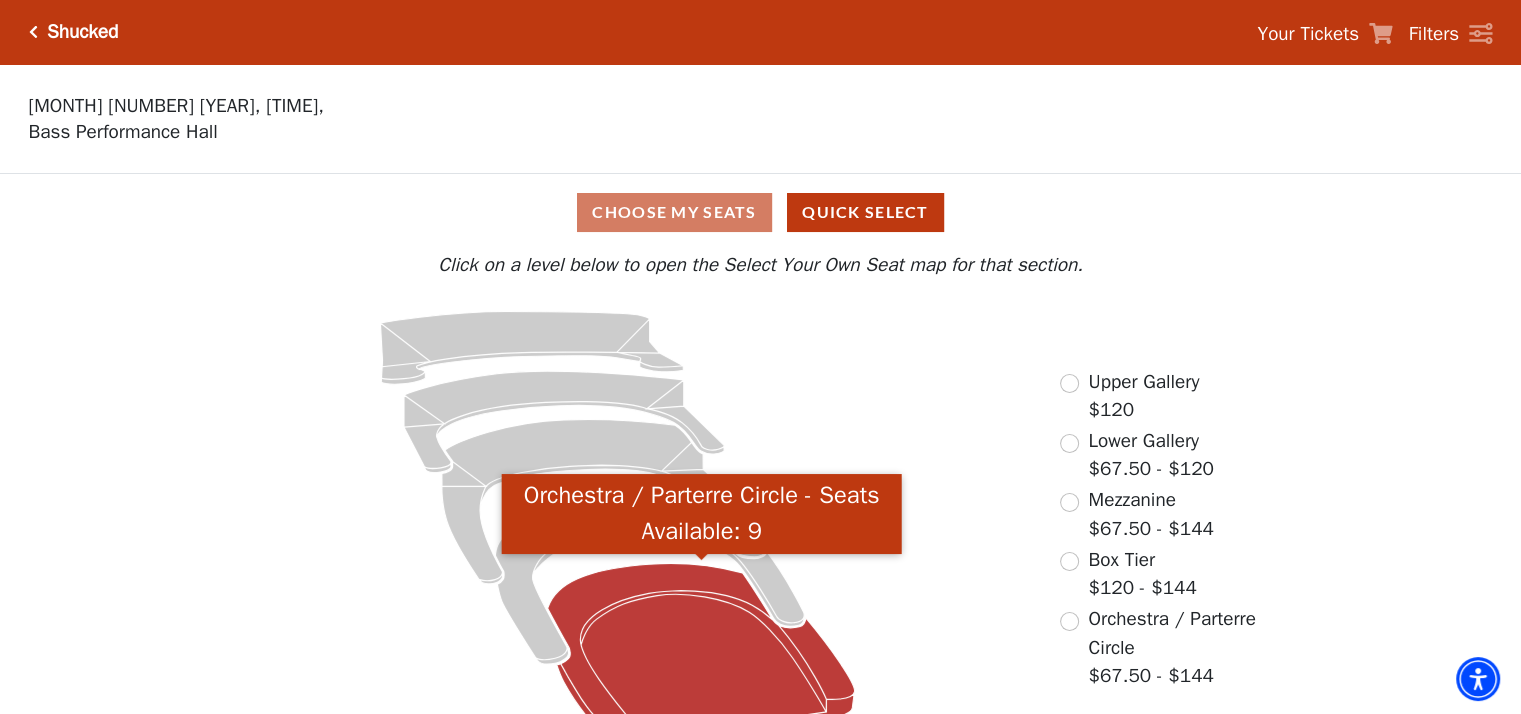 click 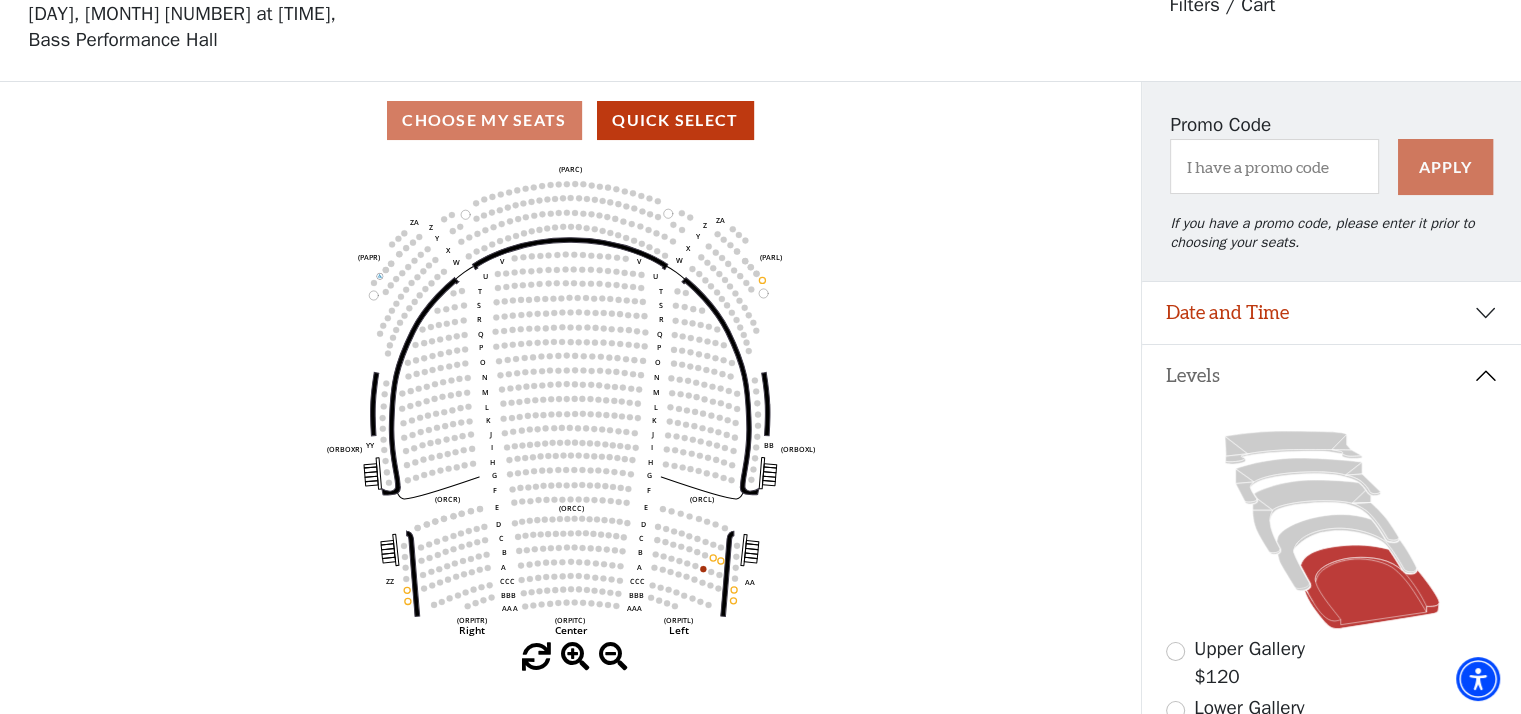 scroll, scrollTop: 92, scrollLeft: 0, axis: vertical 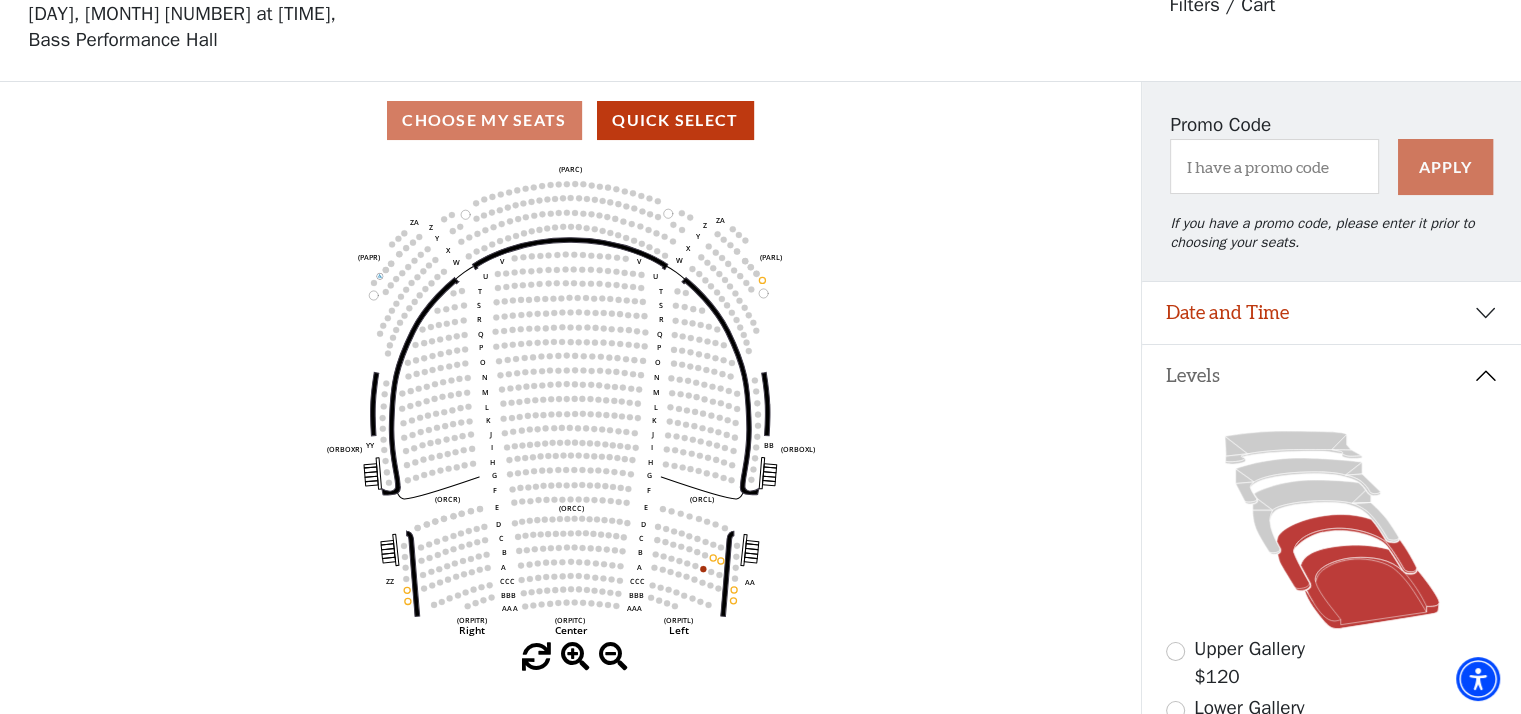 click 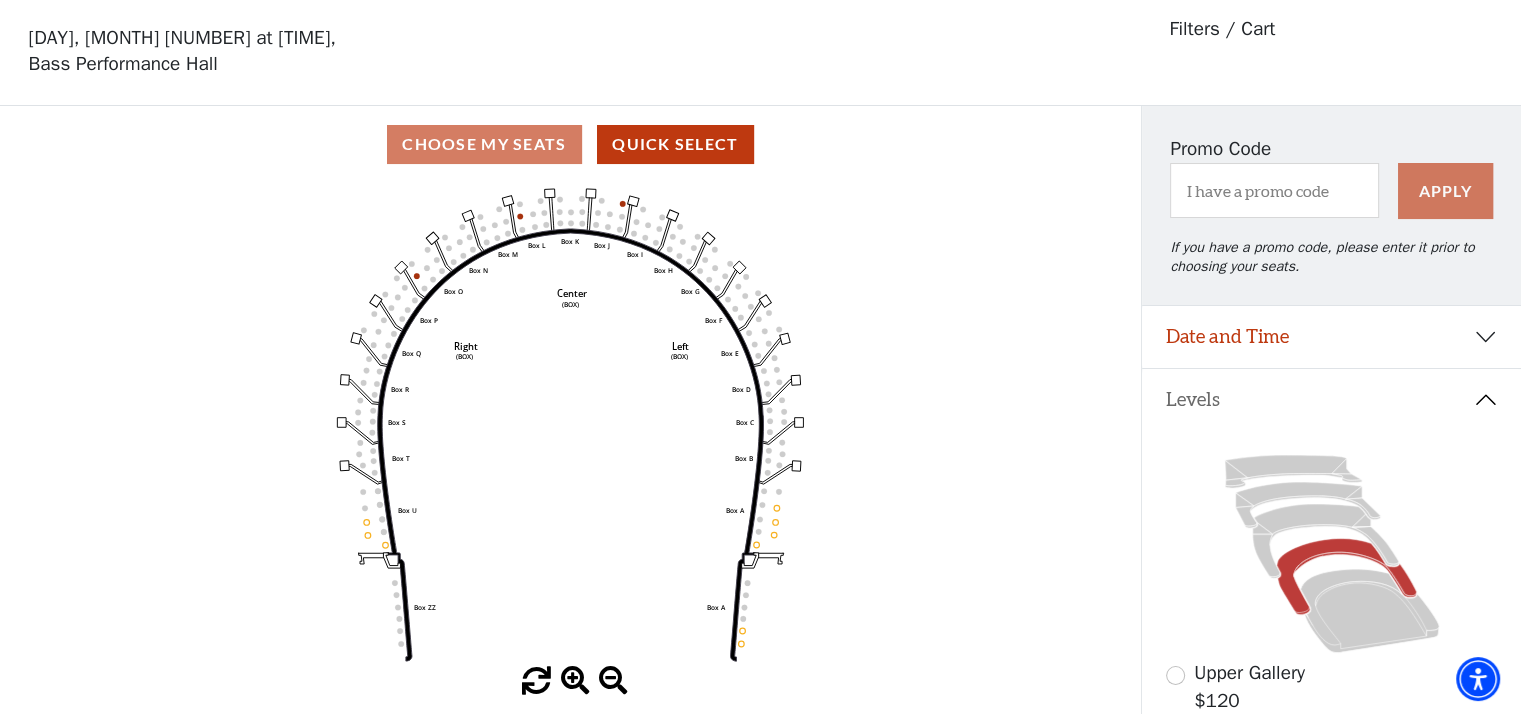 scroll, scrollTop: 92, scrollLeft: 0, axis: vertical 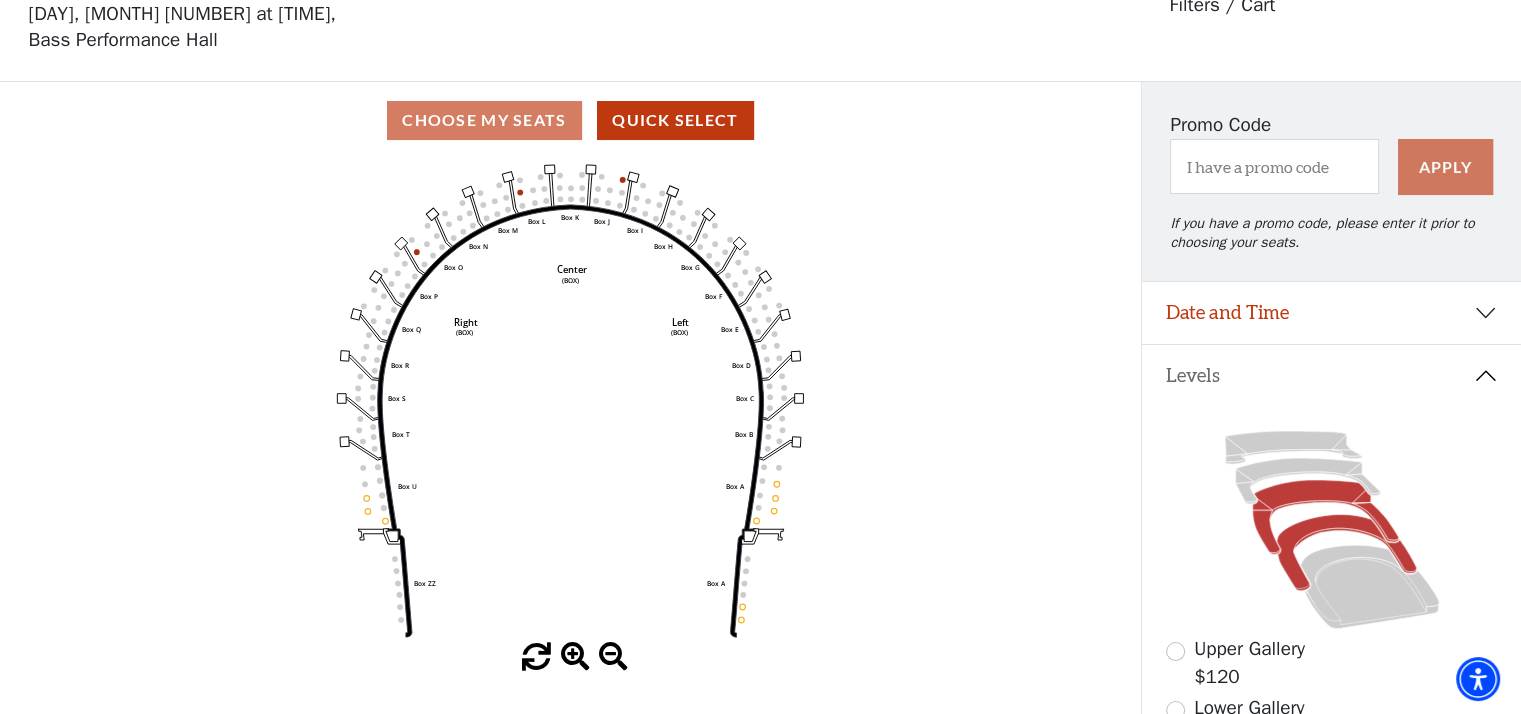 click 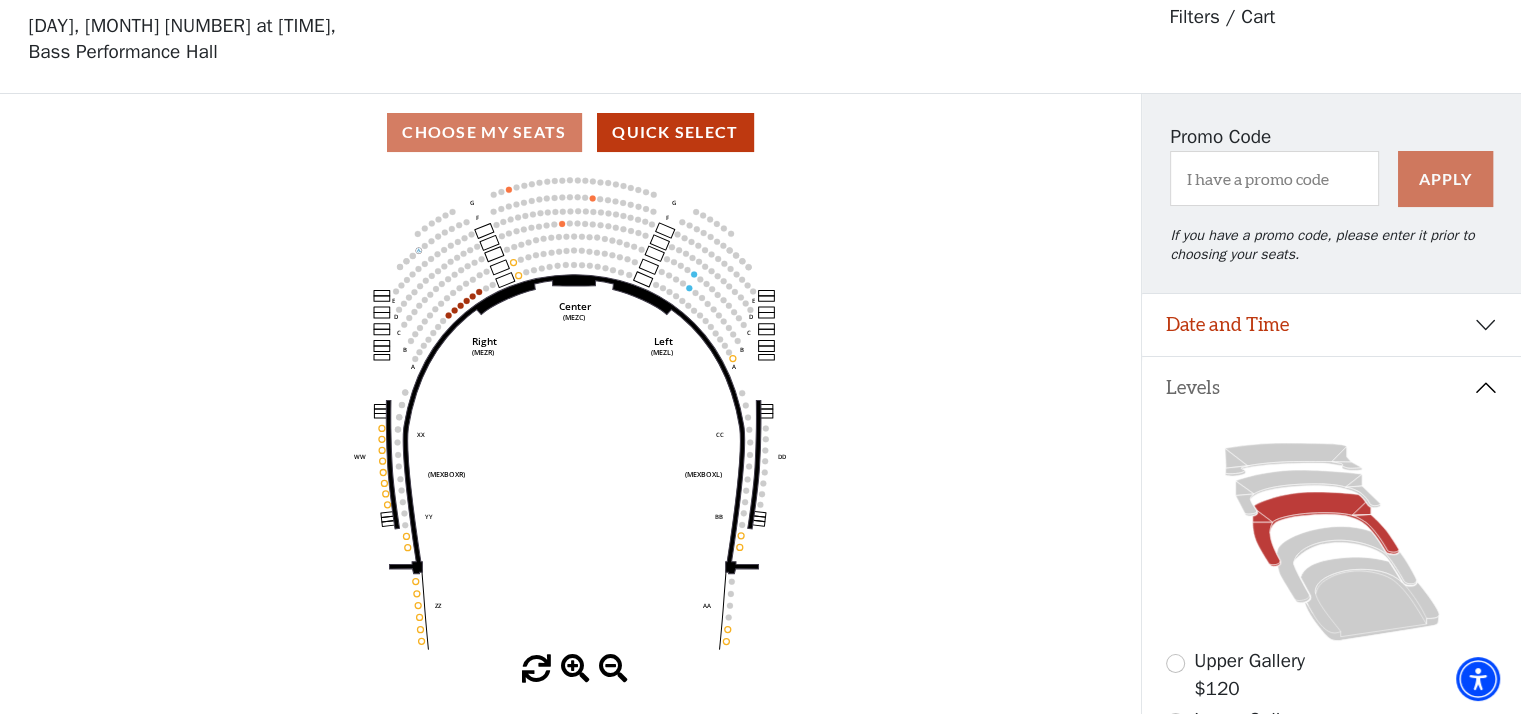 scroll, scrollTop: 92, scrollLeft: 0, axis: vertical 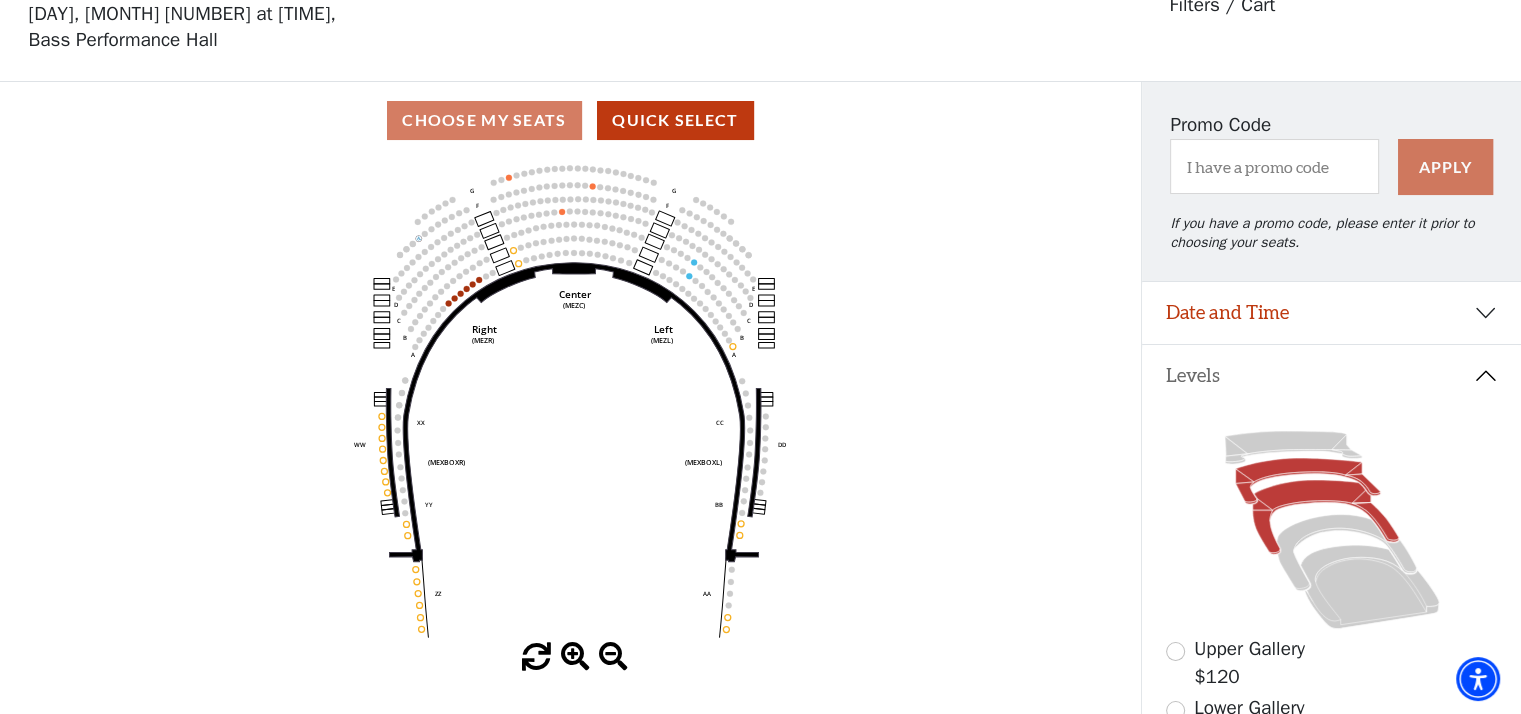 click 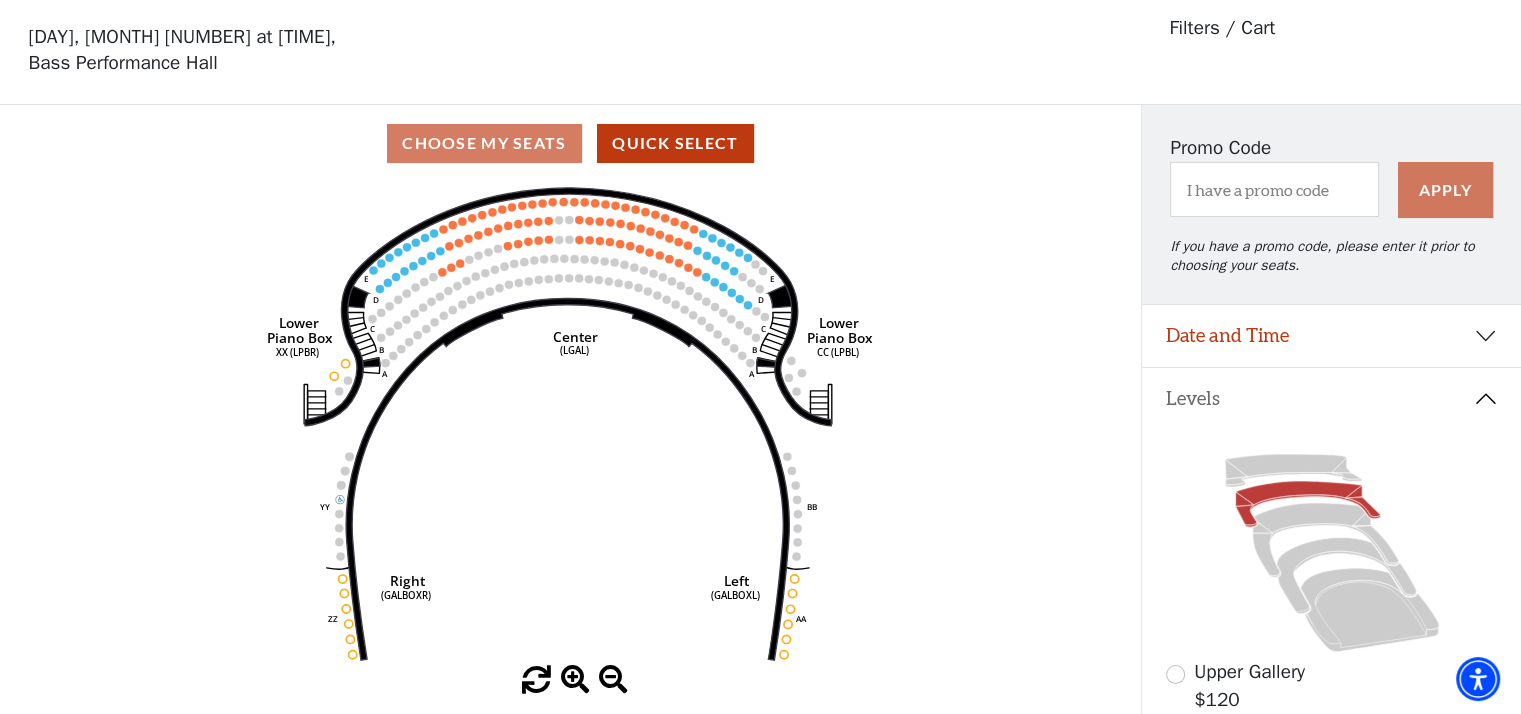 scroll, scrollTop: 92, scrollLeft: 0, axis: vertical 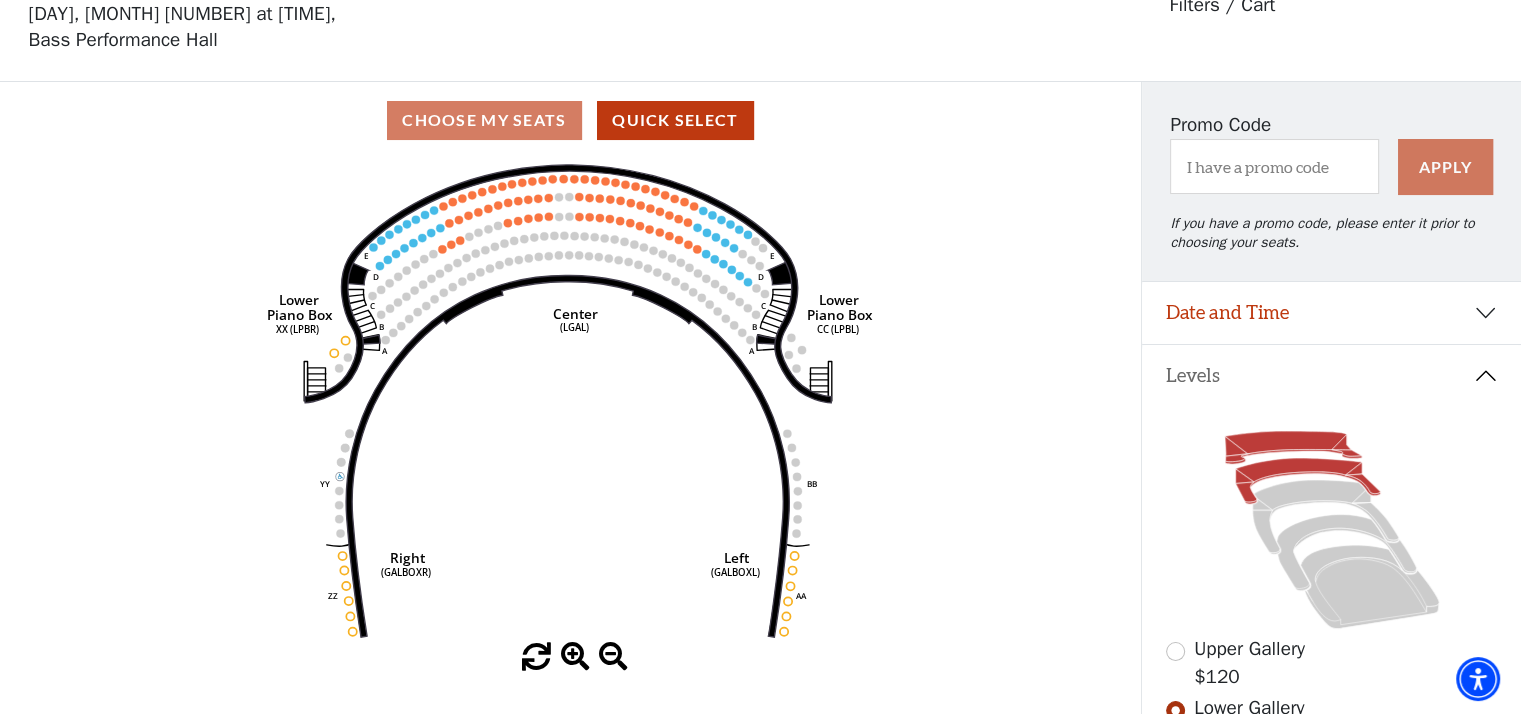 click 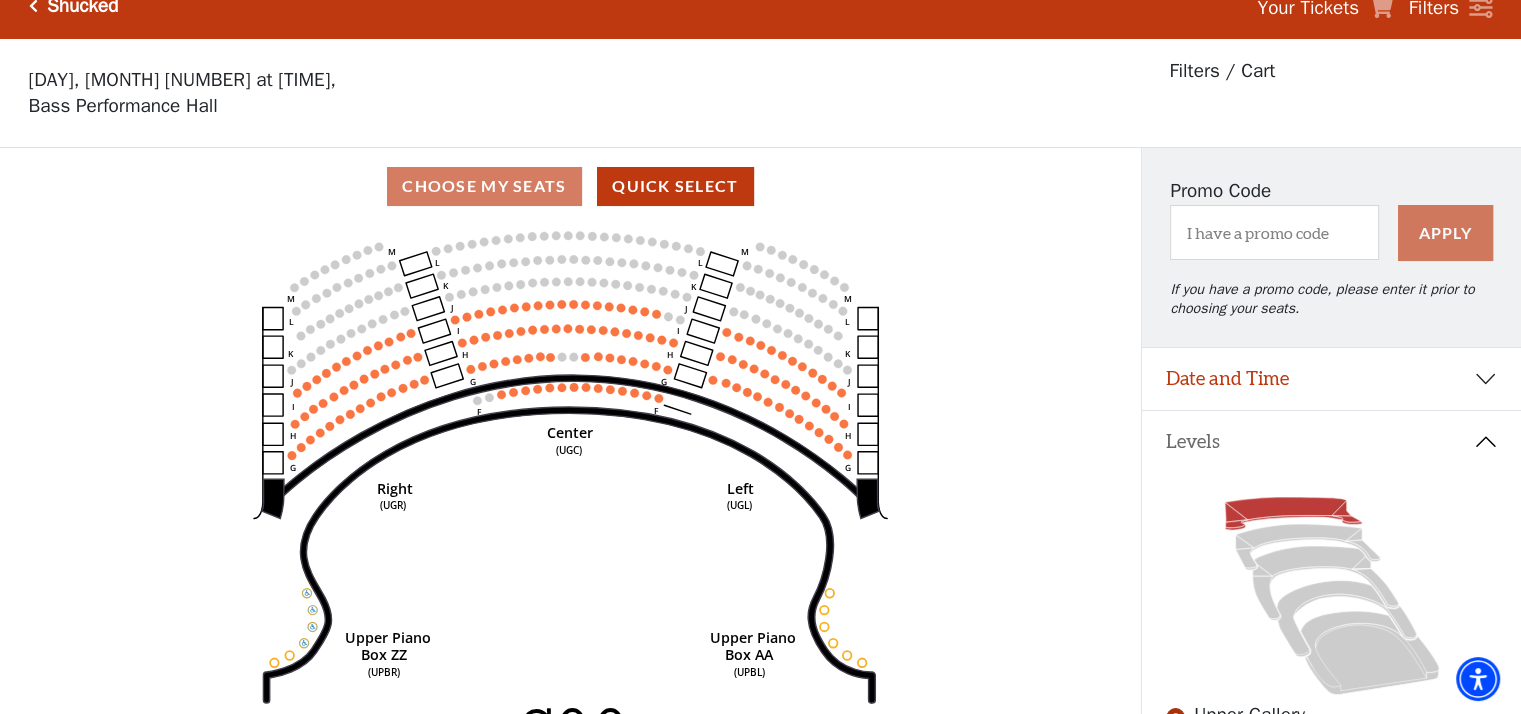 scroll, scrollTop: 92, scrollLeft: 0, axis: vertical 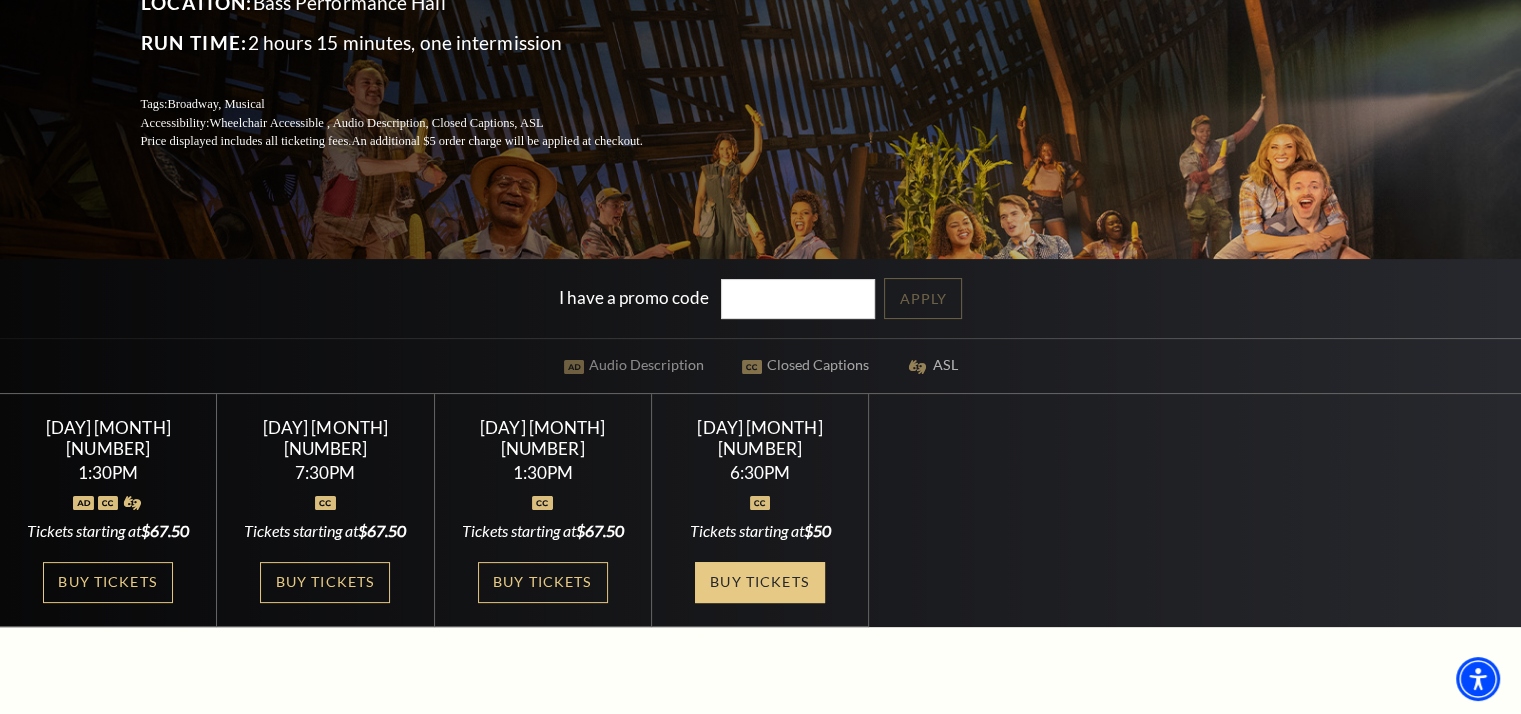 click on "Buy Tickets" at bounding box center [760, 582] 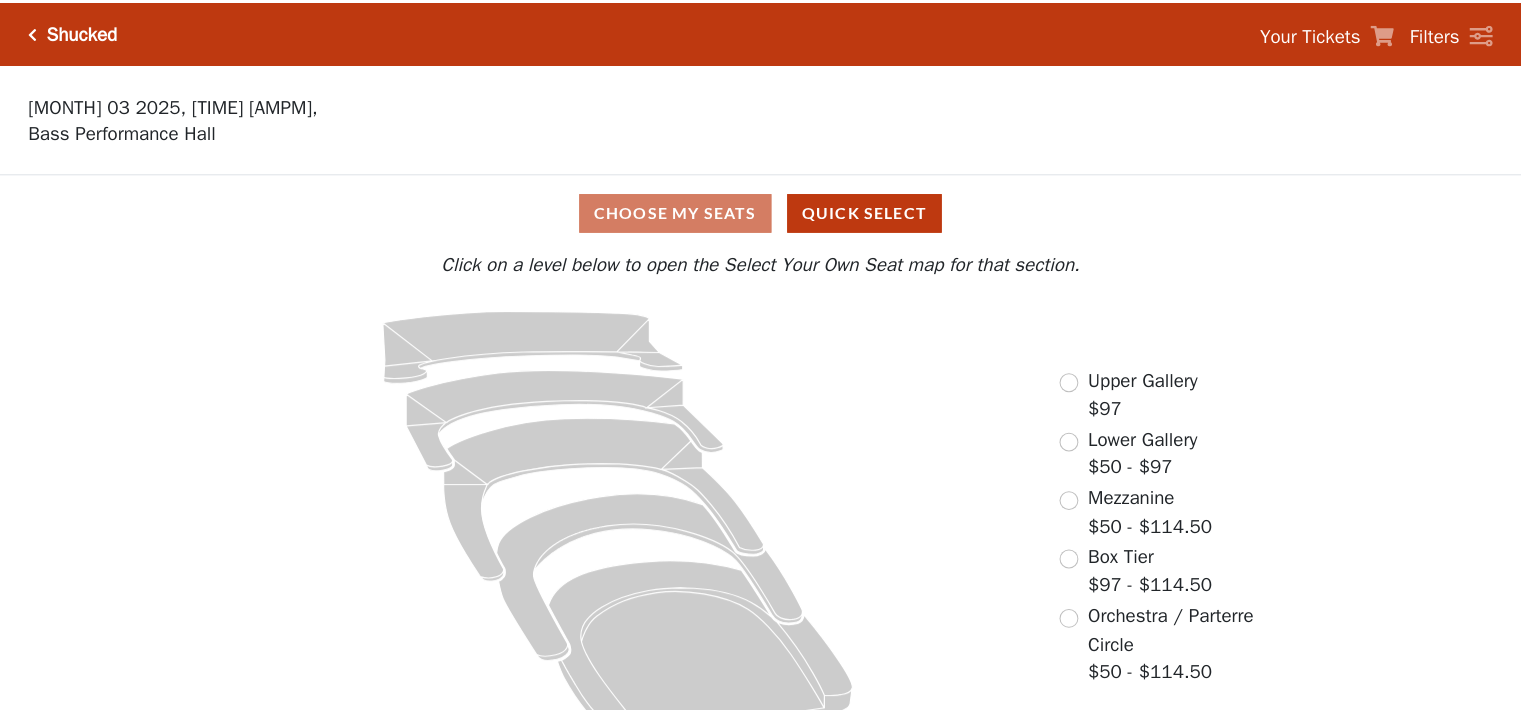 scroll, scrollTop: 0, scrollLeft: 0, axis: both 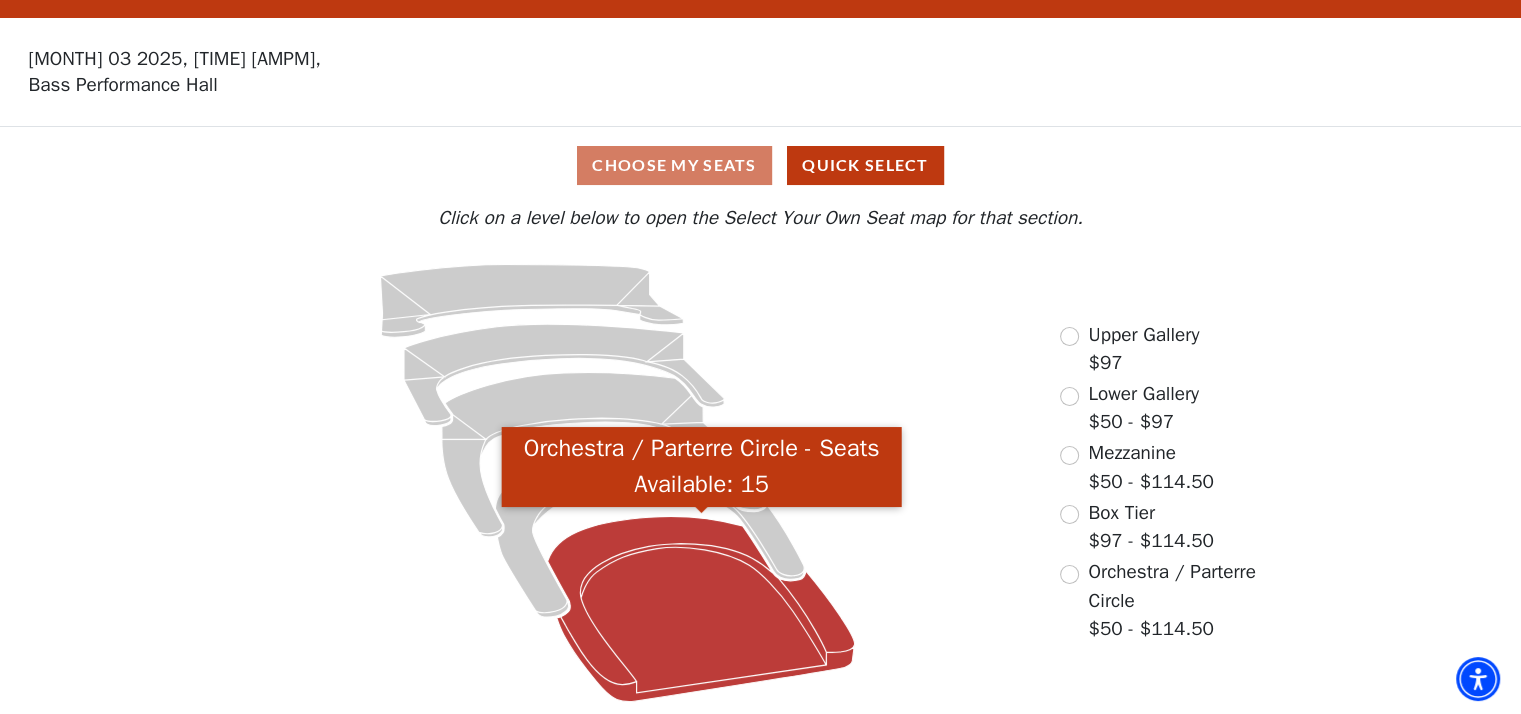 click 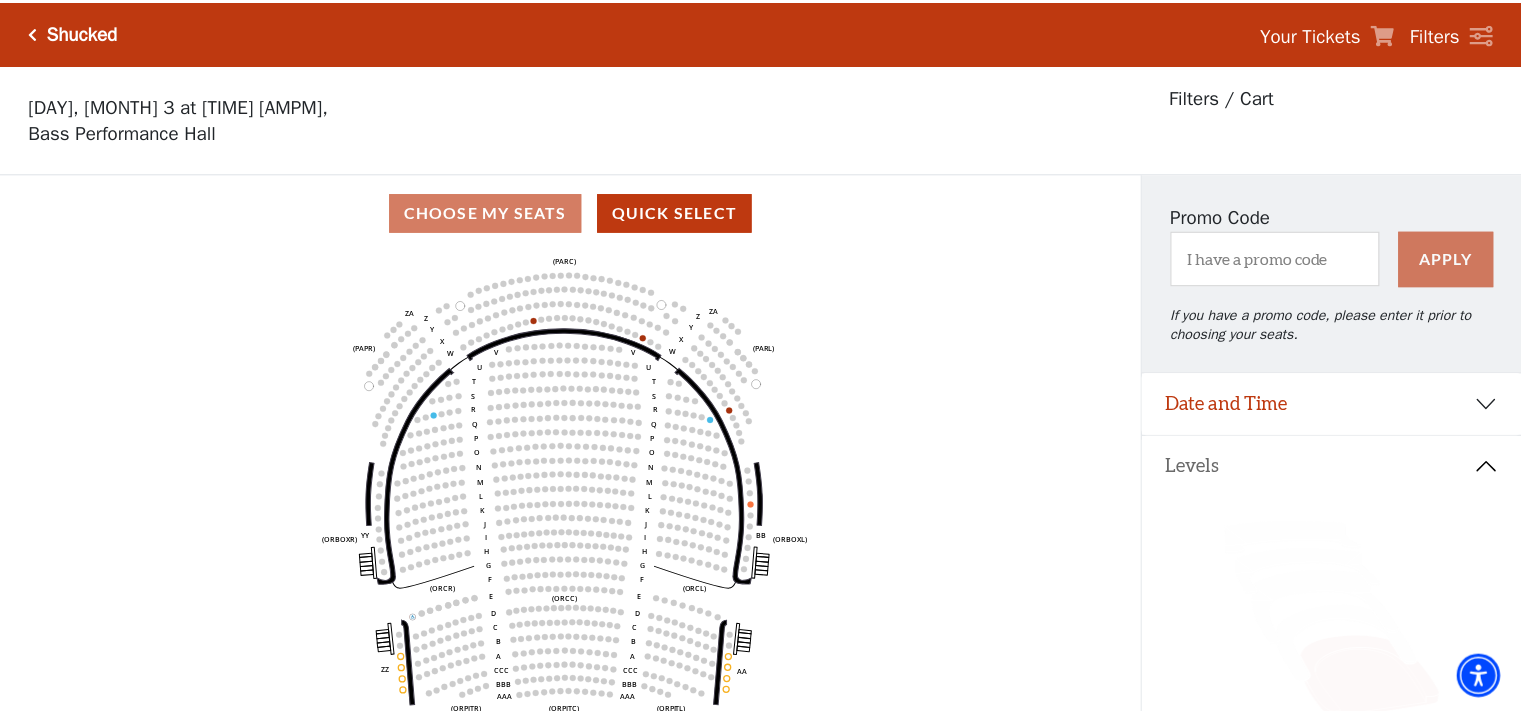 scroll, scrollTop: 92, scrollLeft: 0, axis: vertical 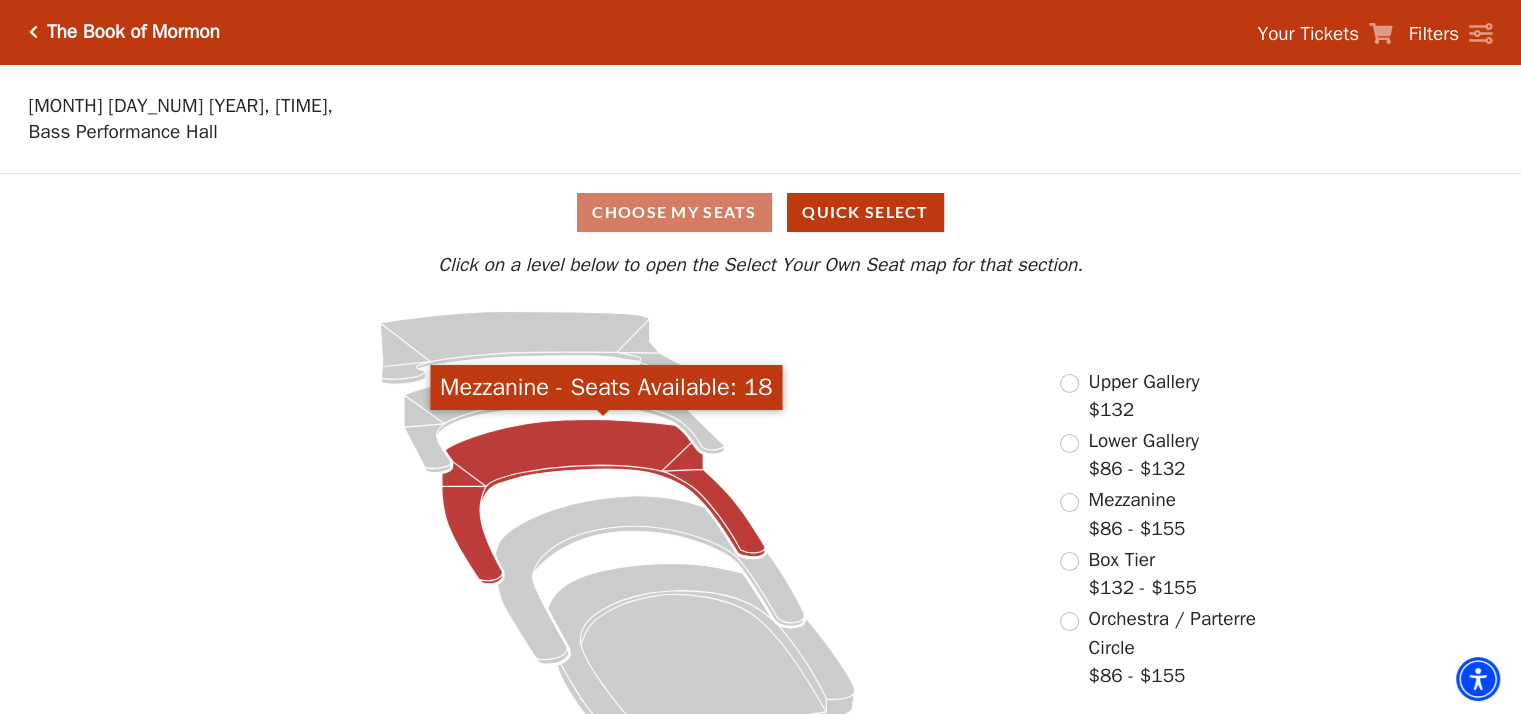 click 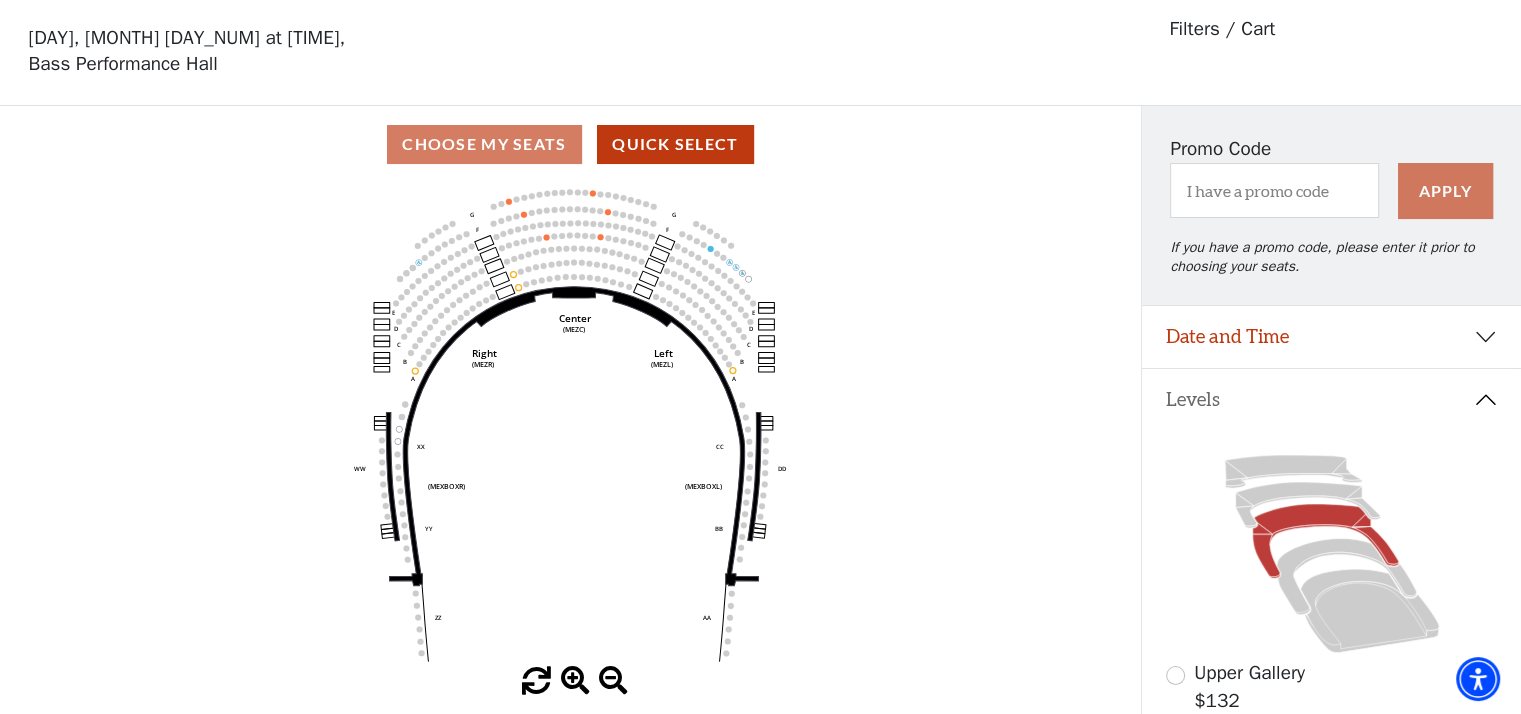 scroll, scrollTop: 92, scrollLeft: 0, axis: vertical 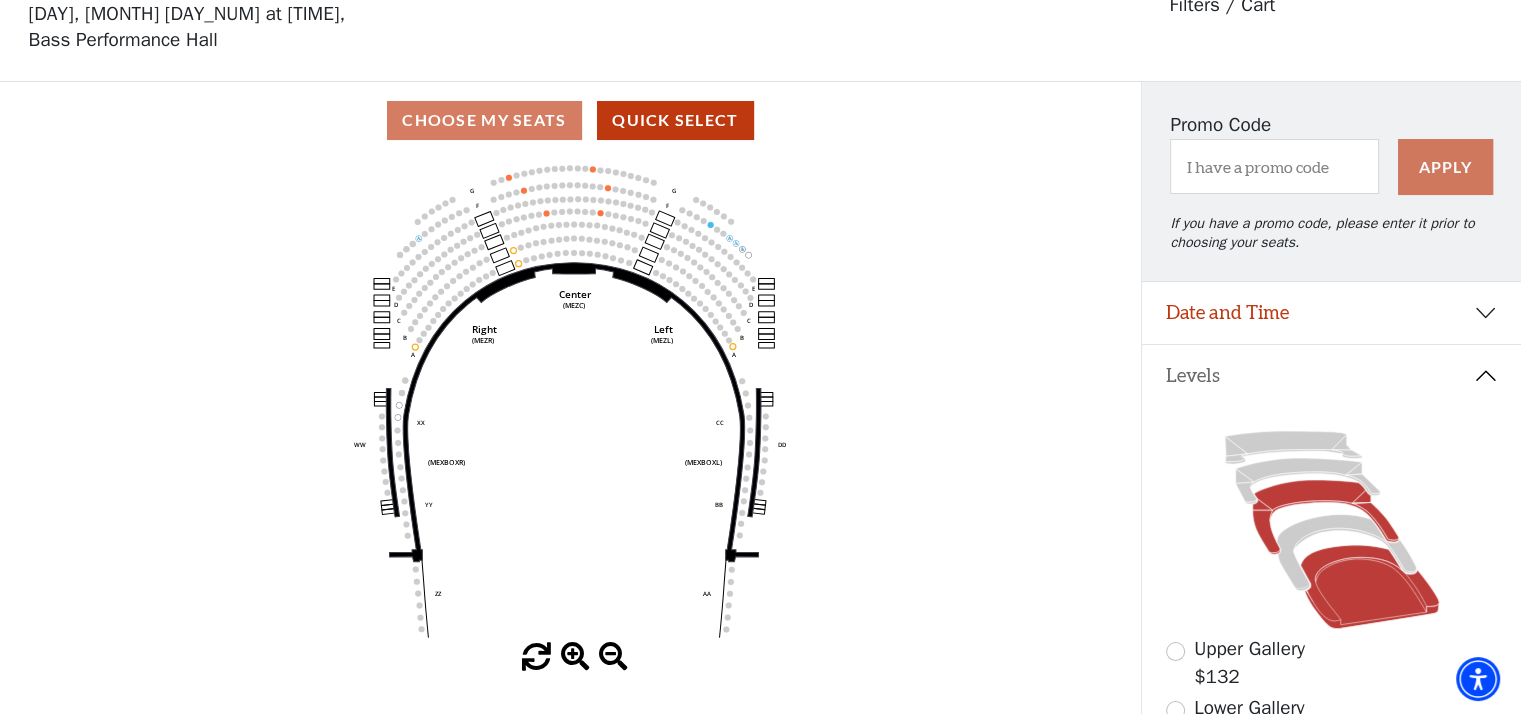 click 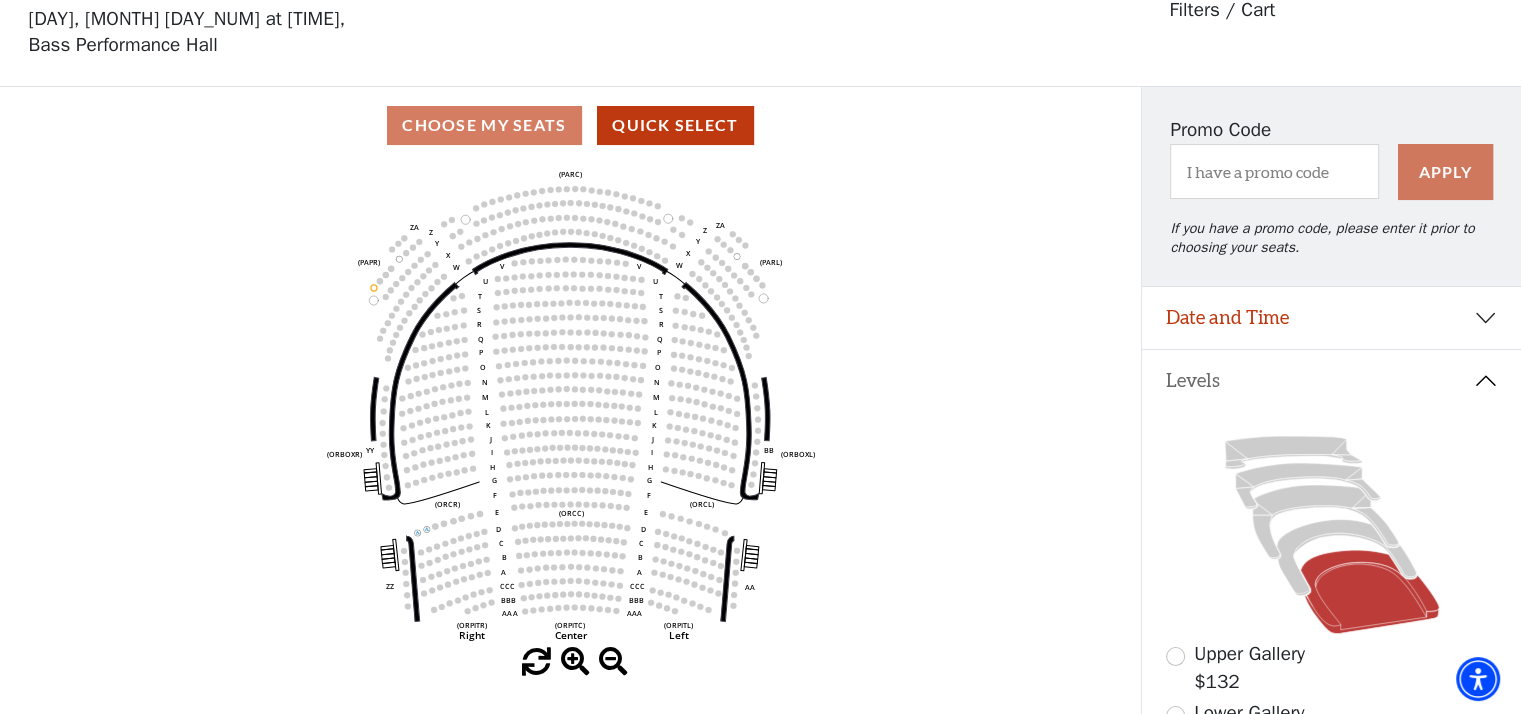 scroll, scrollTop: 92, scrollLeft: 0, axis: vertical 